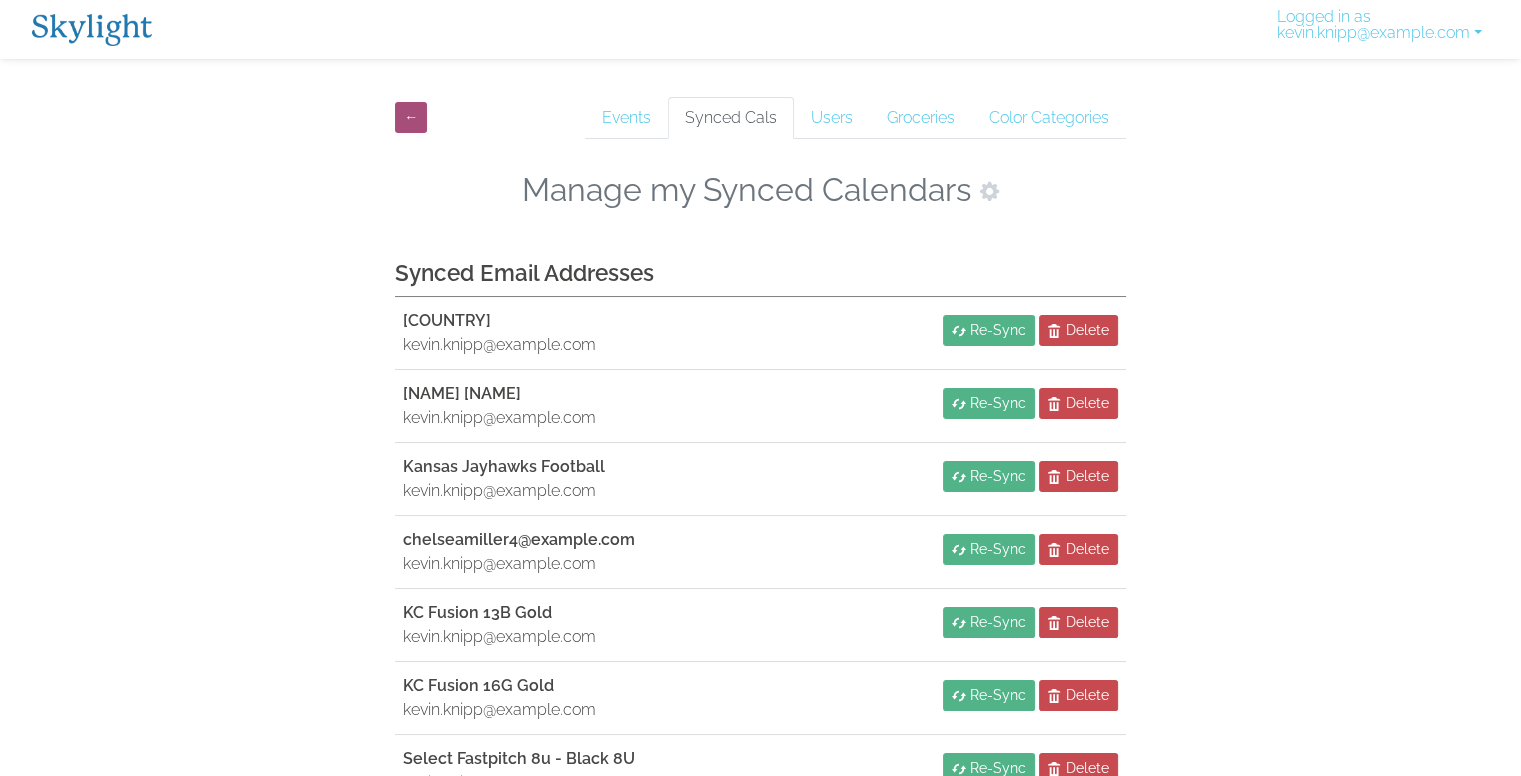 scroll, scrollTop: 259, scrollLeft: 0, axis: vertical 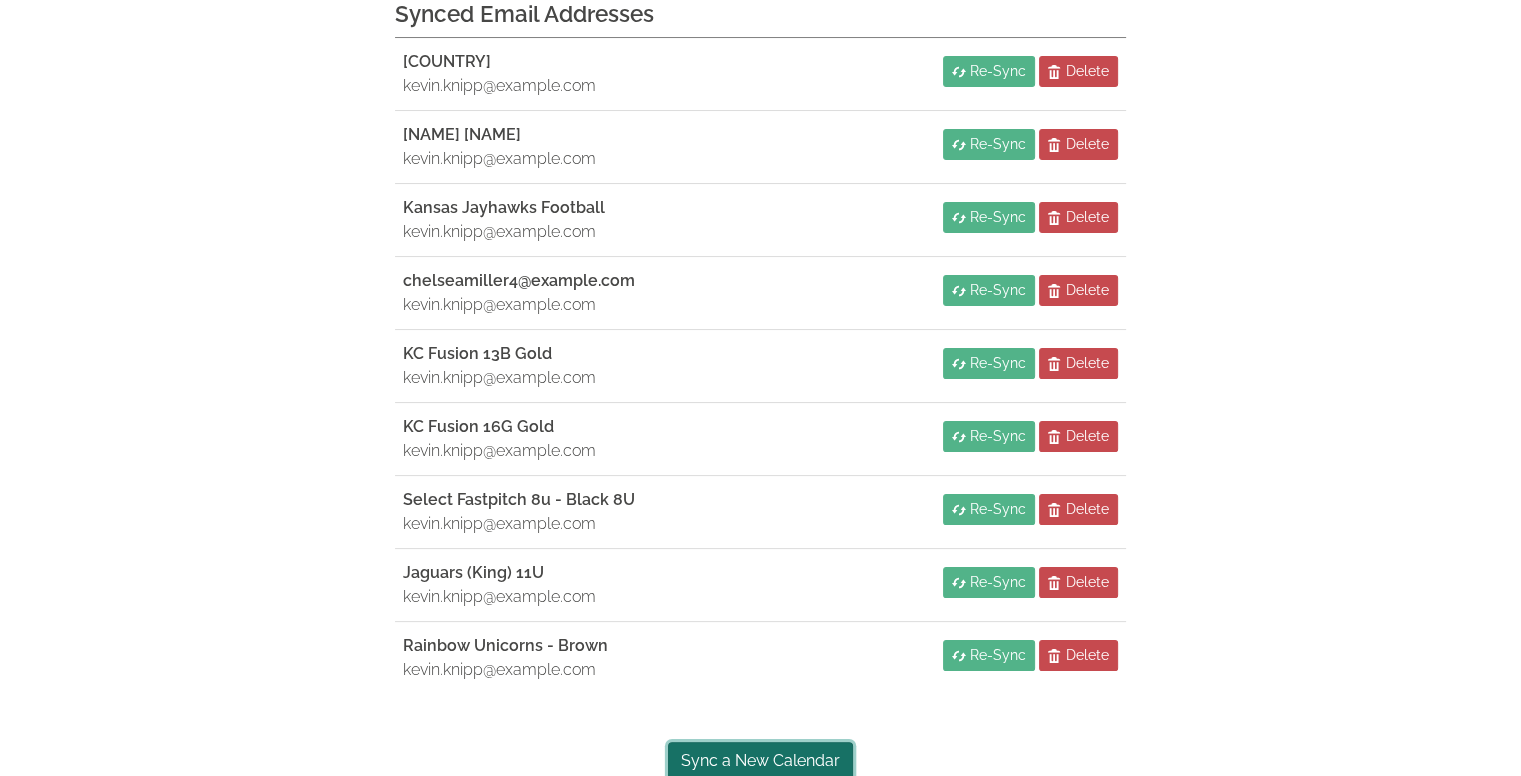 click on "Sync a New Calendar" at bounding box center (760, 761) 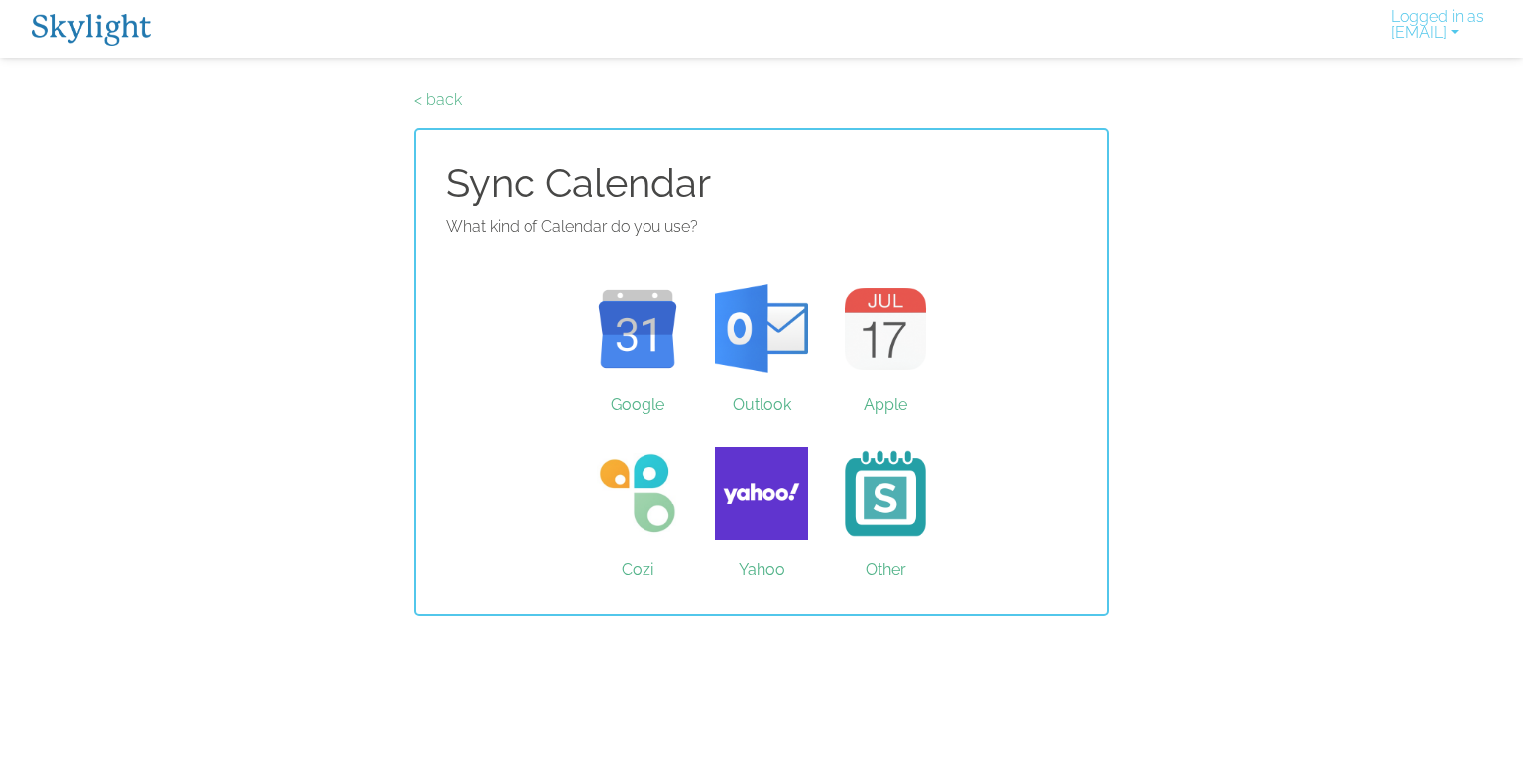 scroll, scrollTop: 0, scrollLeft: 0, axis: both 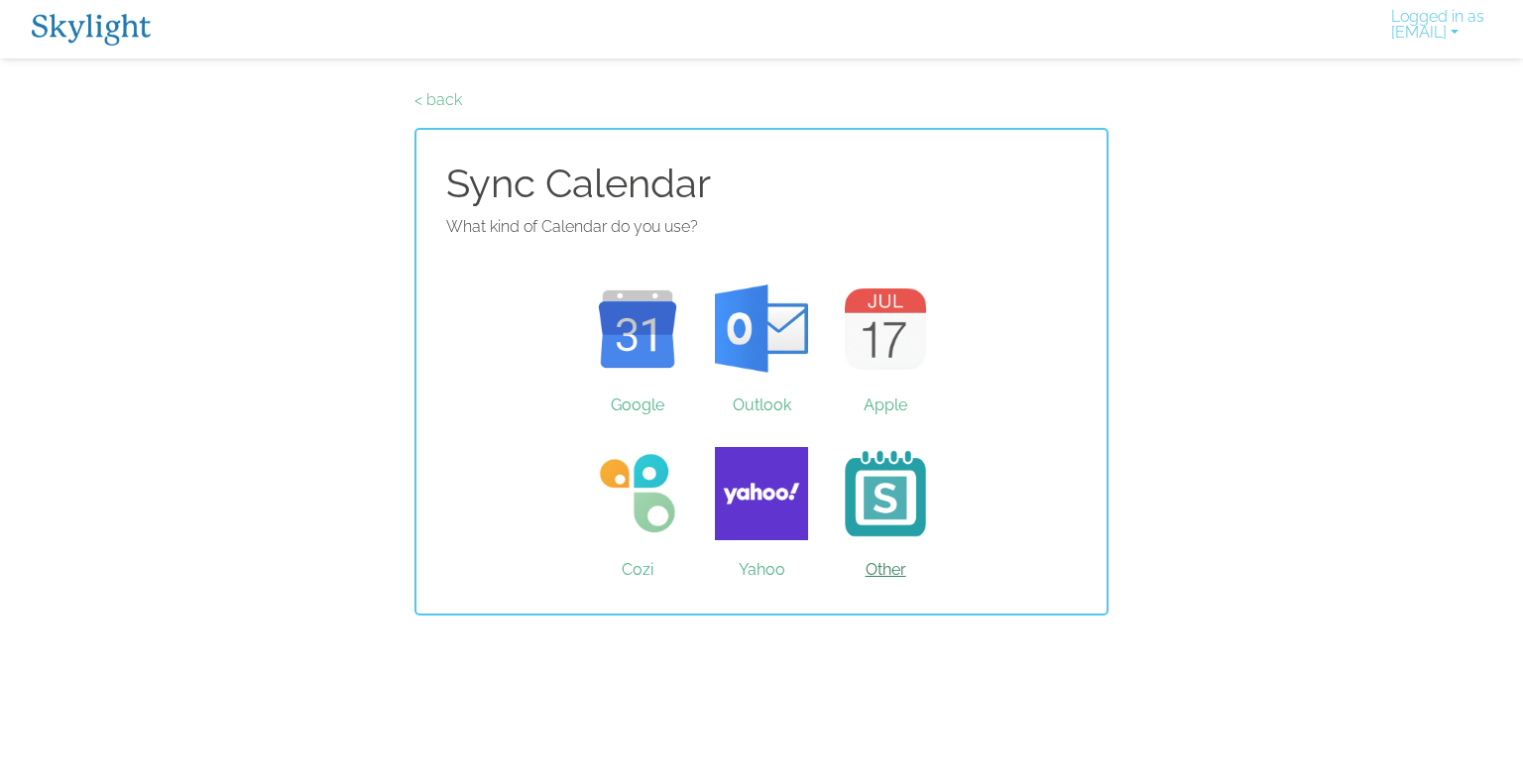 click on "Other" at bounding box center (885, 494) 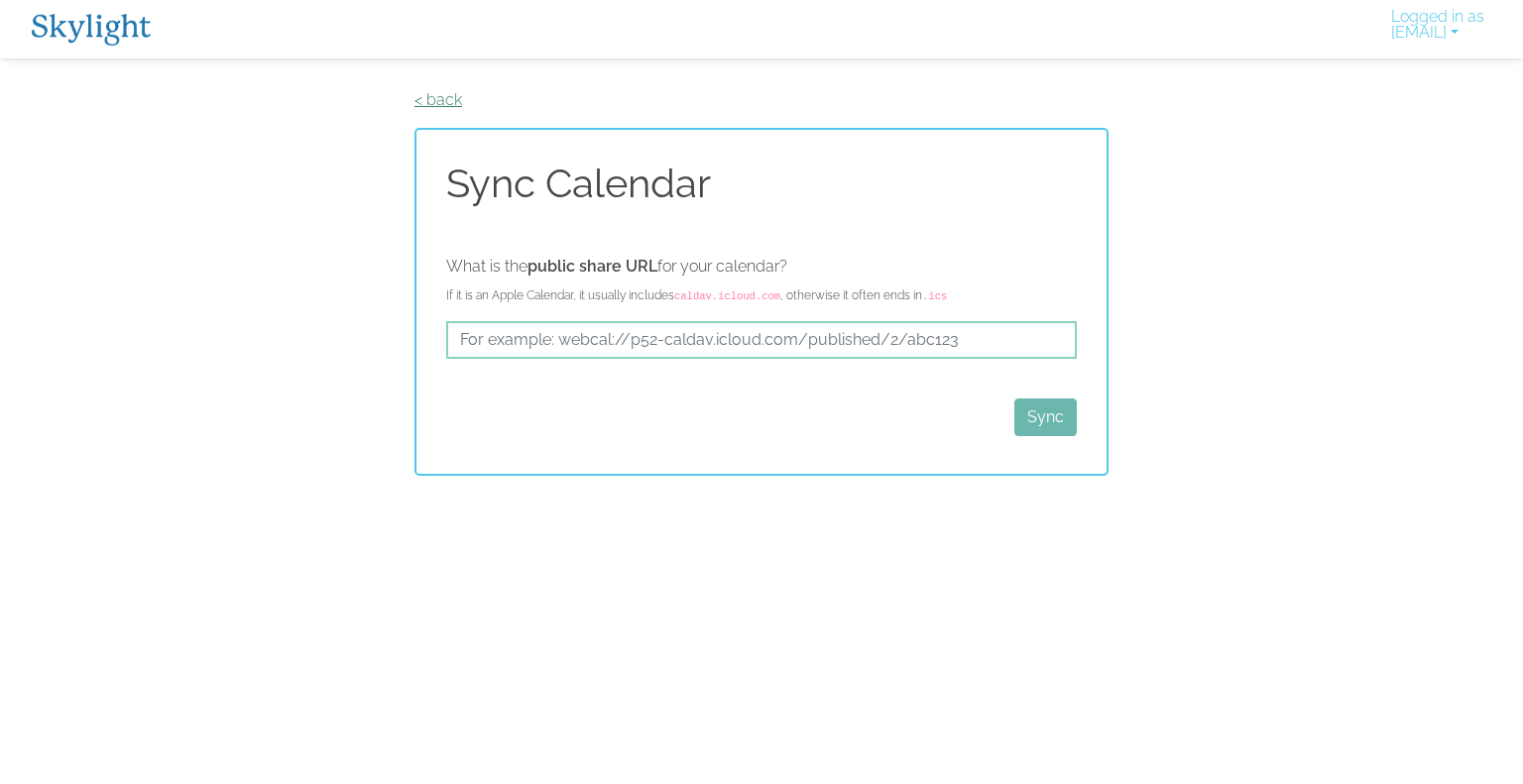 click on "< back" at bounding box center [438, 99] 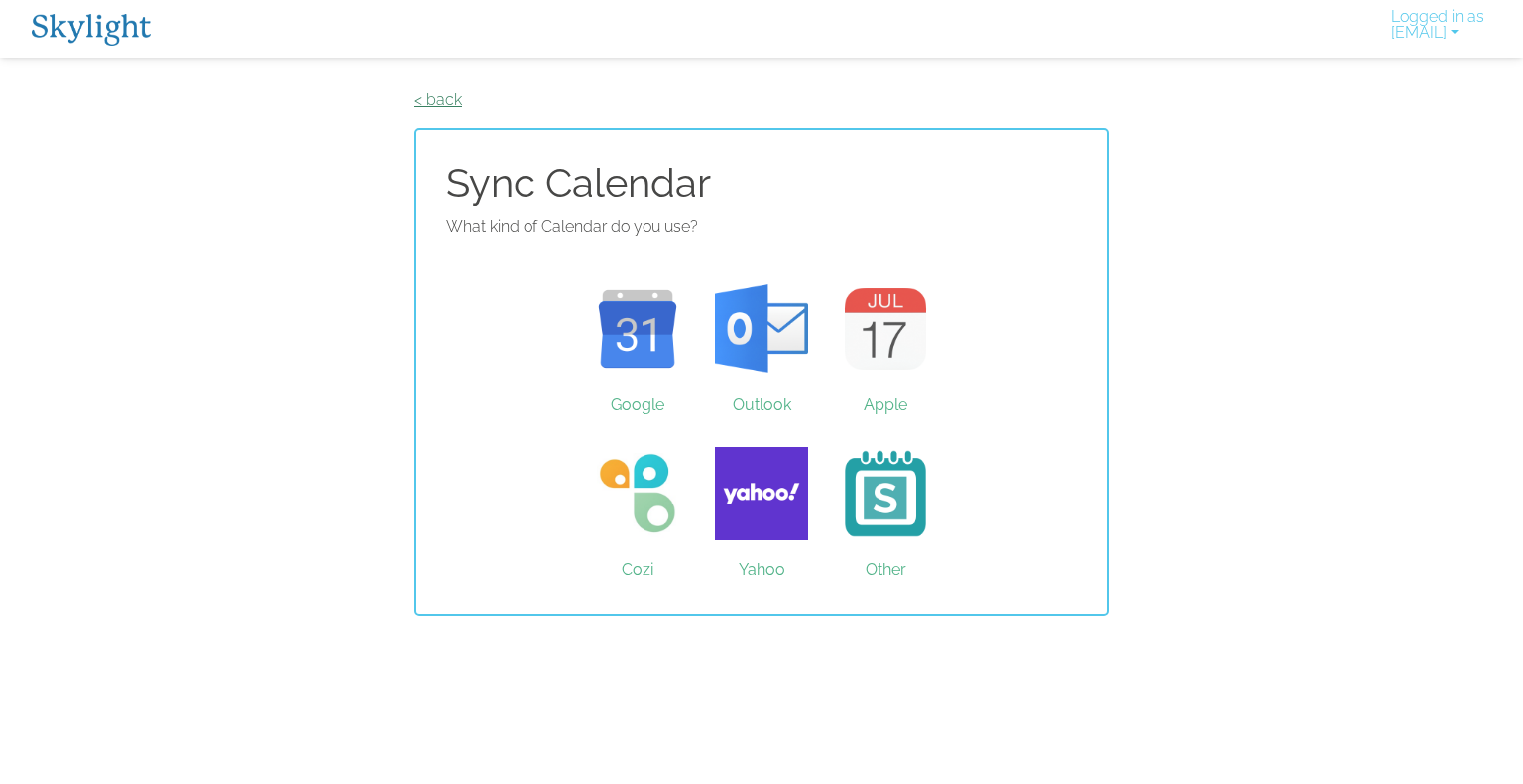 click on "< back" at bounding box center (438, 99) 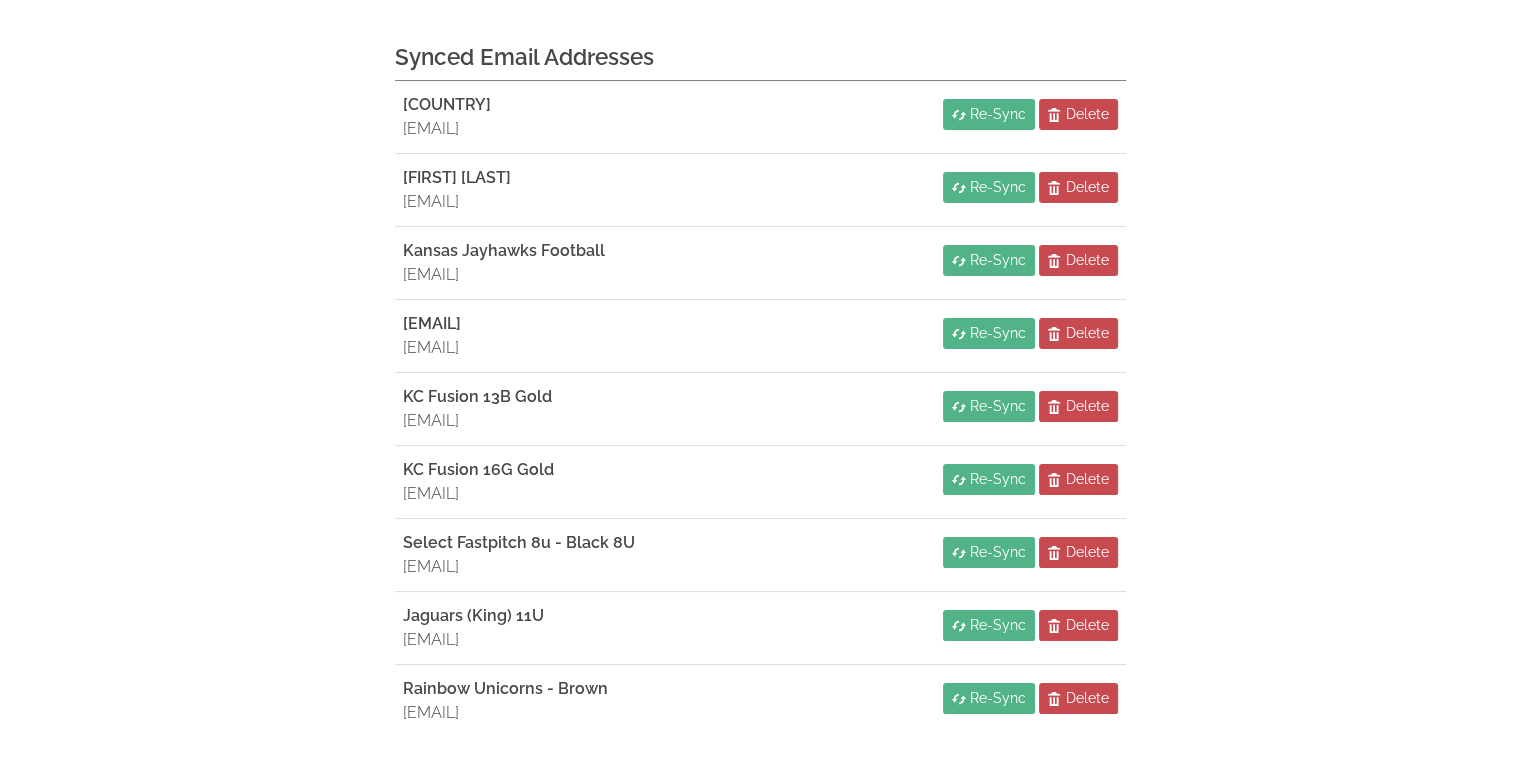 scroll, scrollTop: 218, scrollLeft: 0, axis: vertical 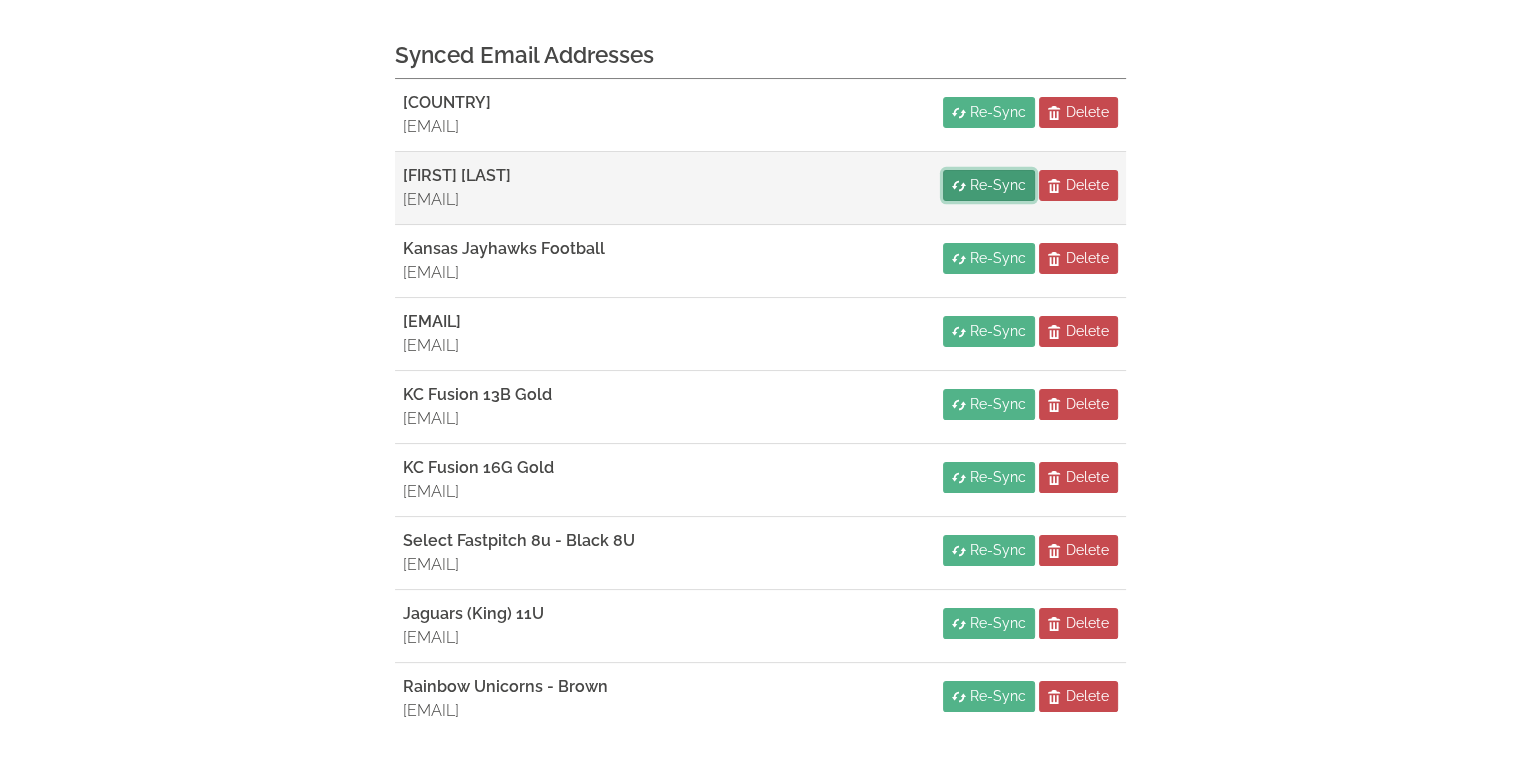 click on "Re-Sync" at bounding box center [998, 185] 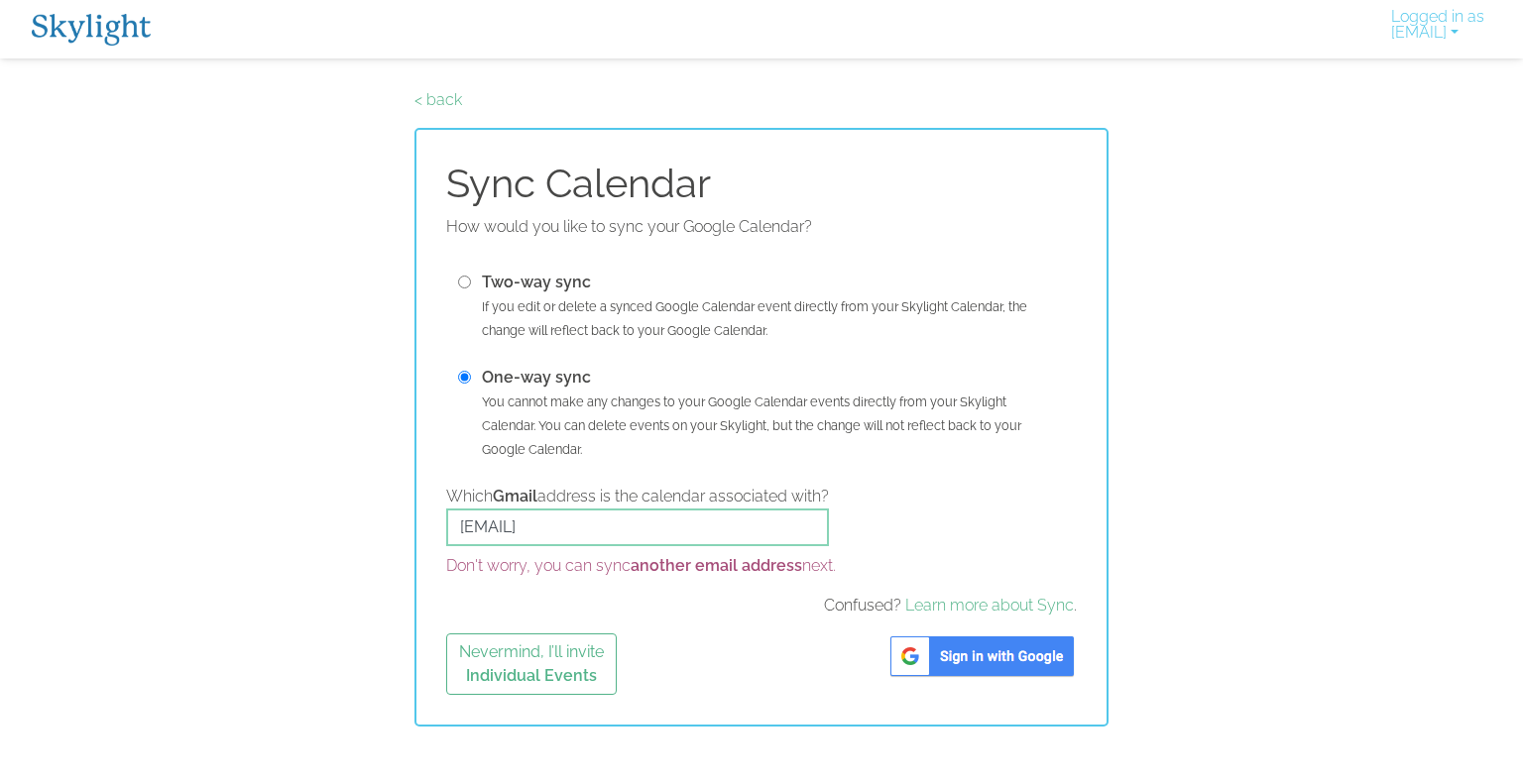 scroll, scrollTop: 0, scrollLeft: 0, axis: both 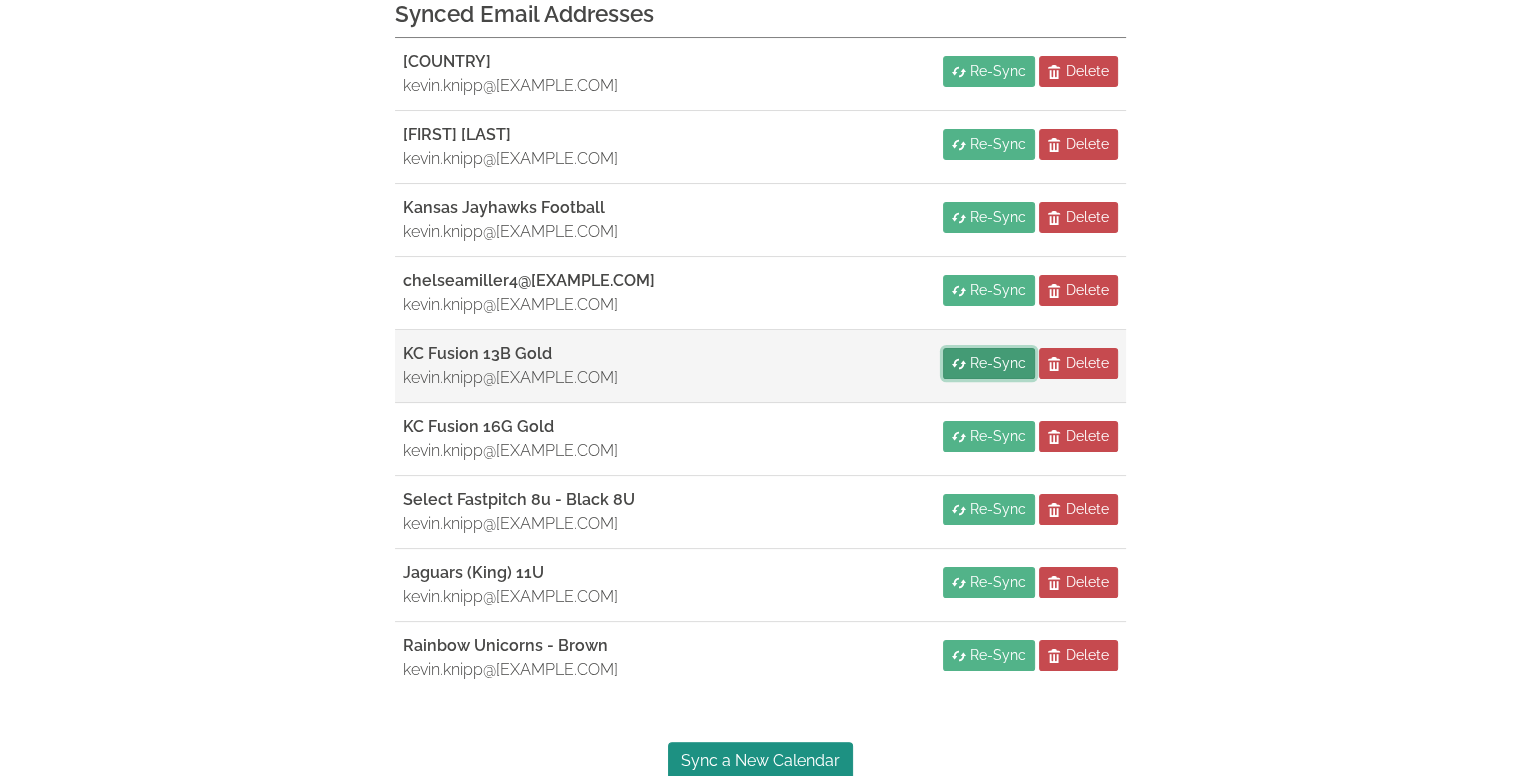 click on "Re-Sync" at bounding box center [998, 363] 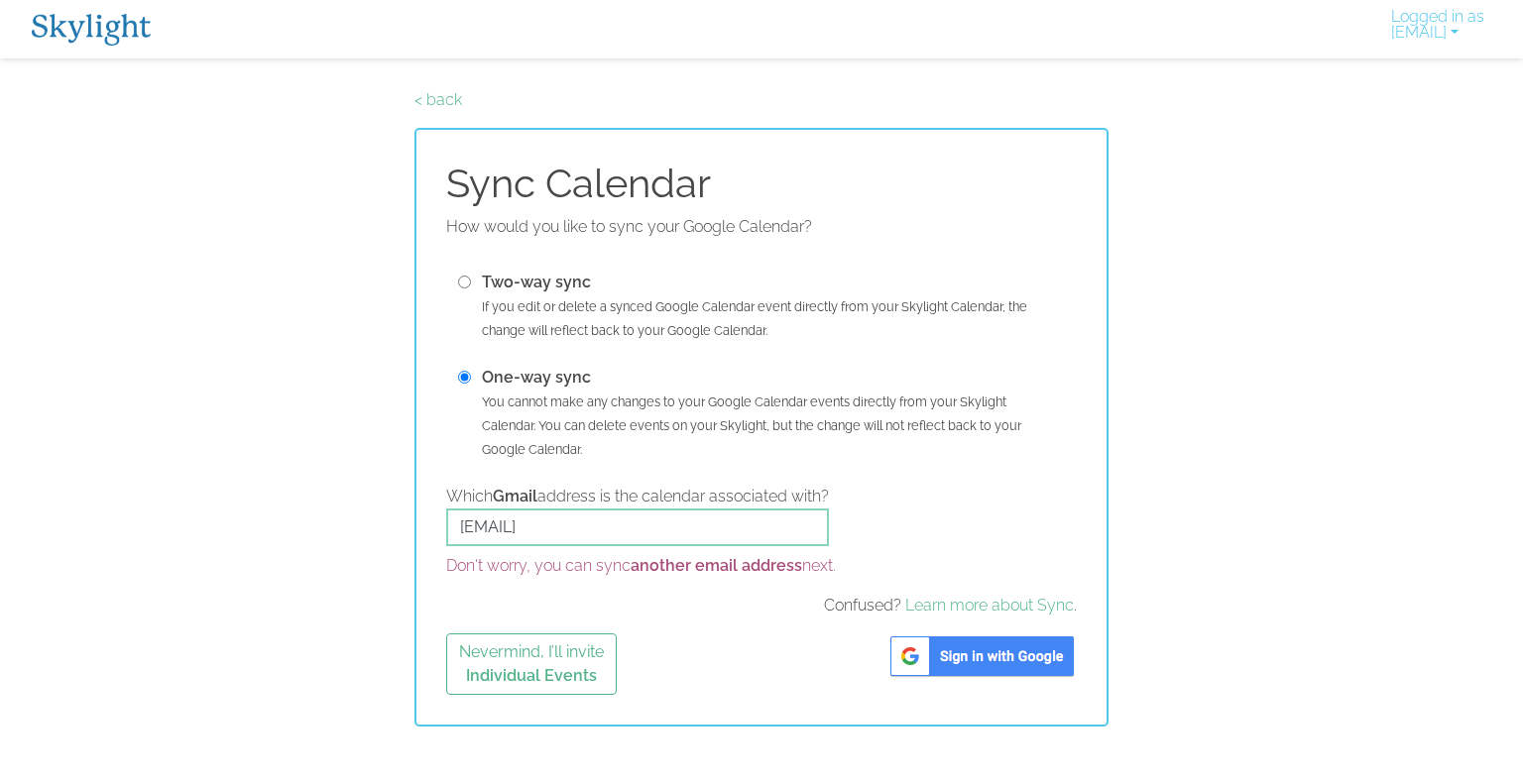 scroll, scrollTop: 0, scrollLeft: 0, axis: both 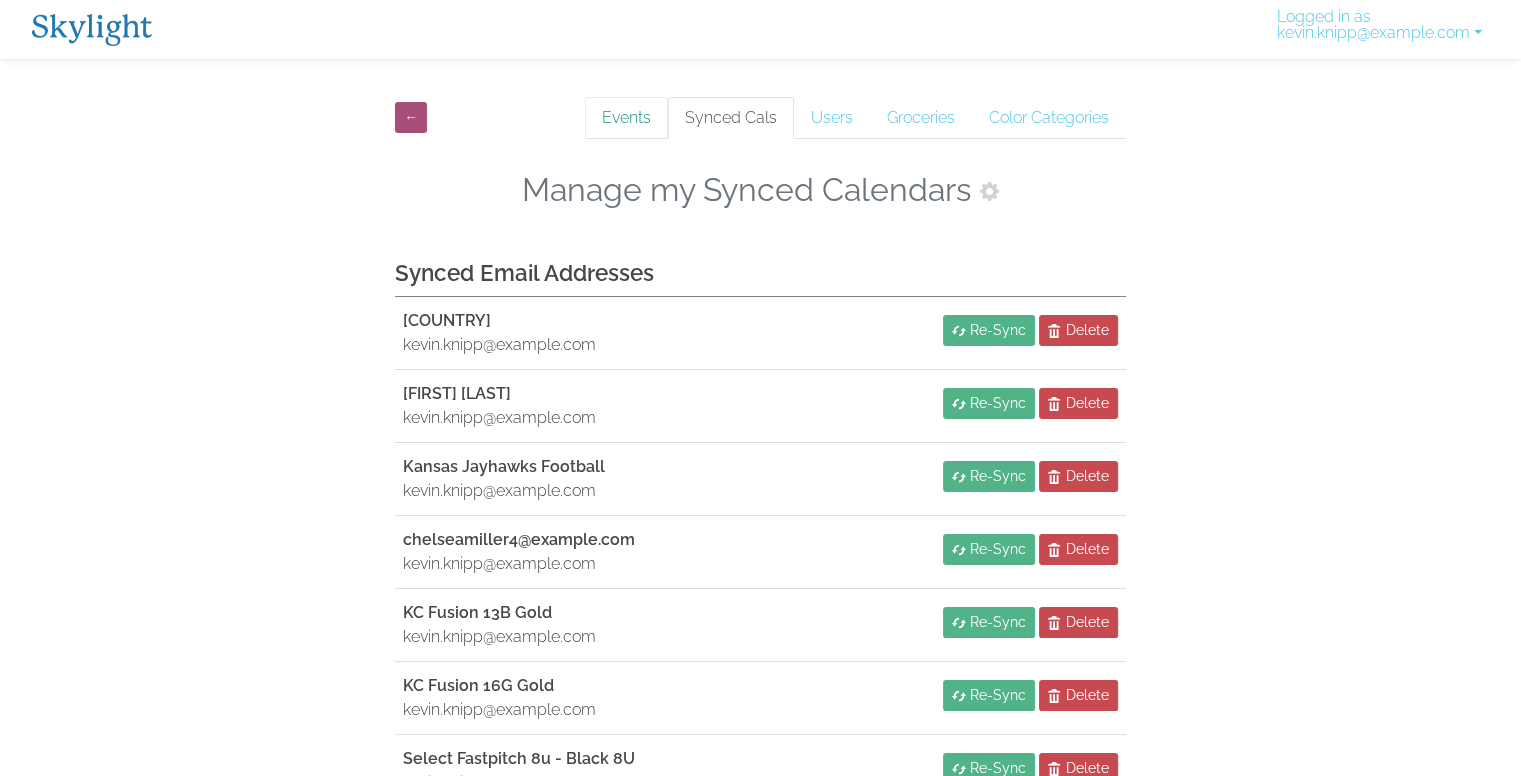 click on "Events" at bounding box center (626, 118) 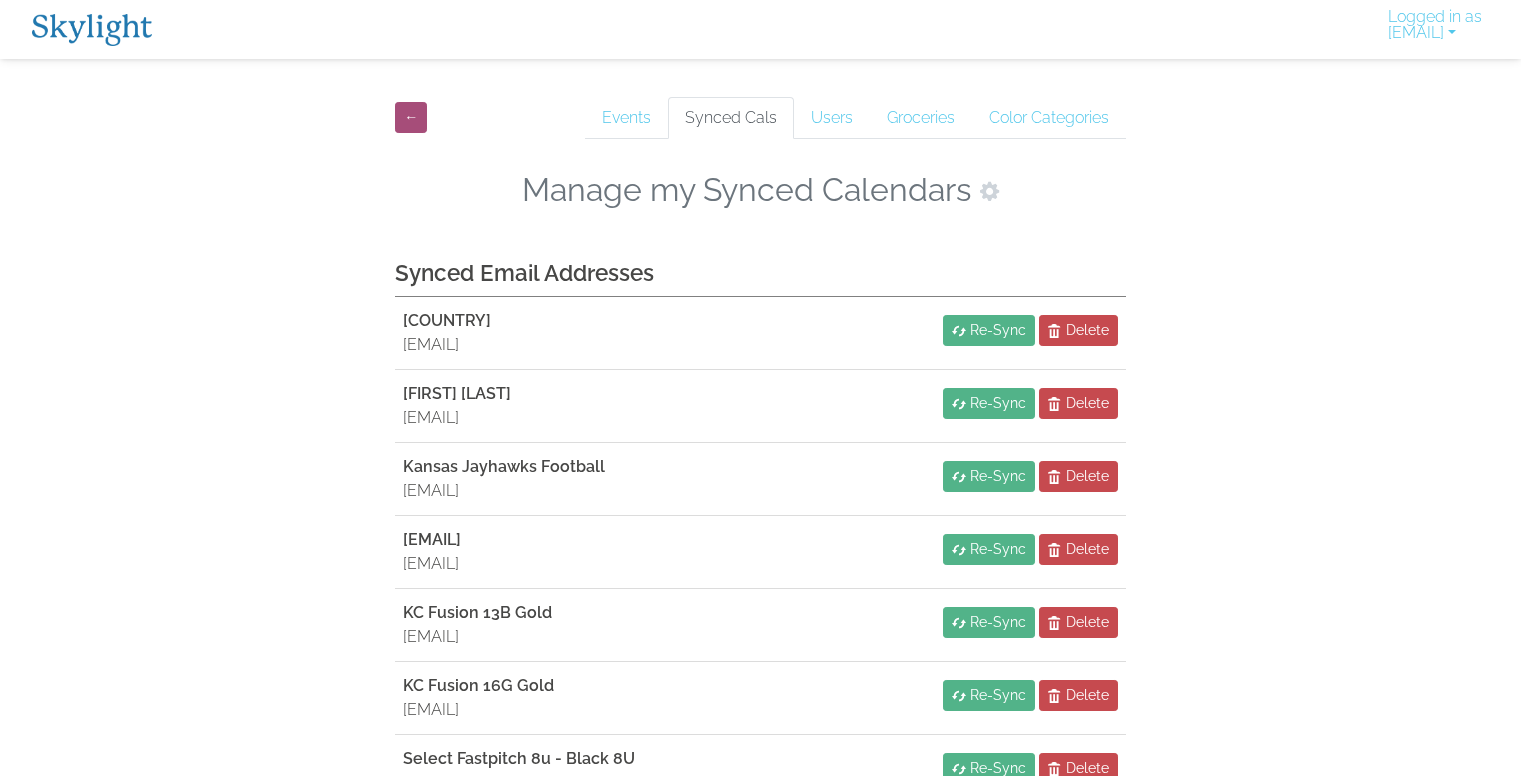 scroll, scrollTop: 0, scrollLeft: 0, axis: both 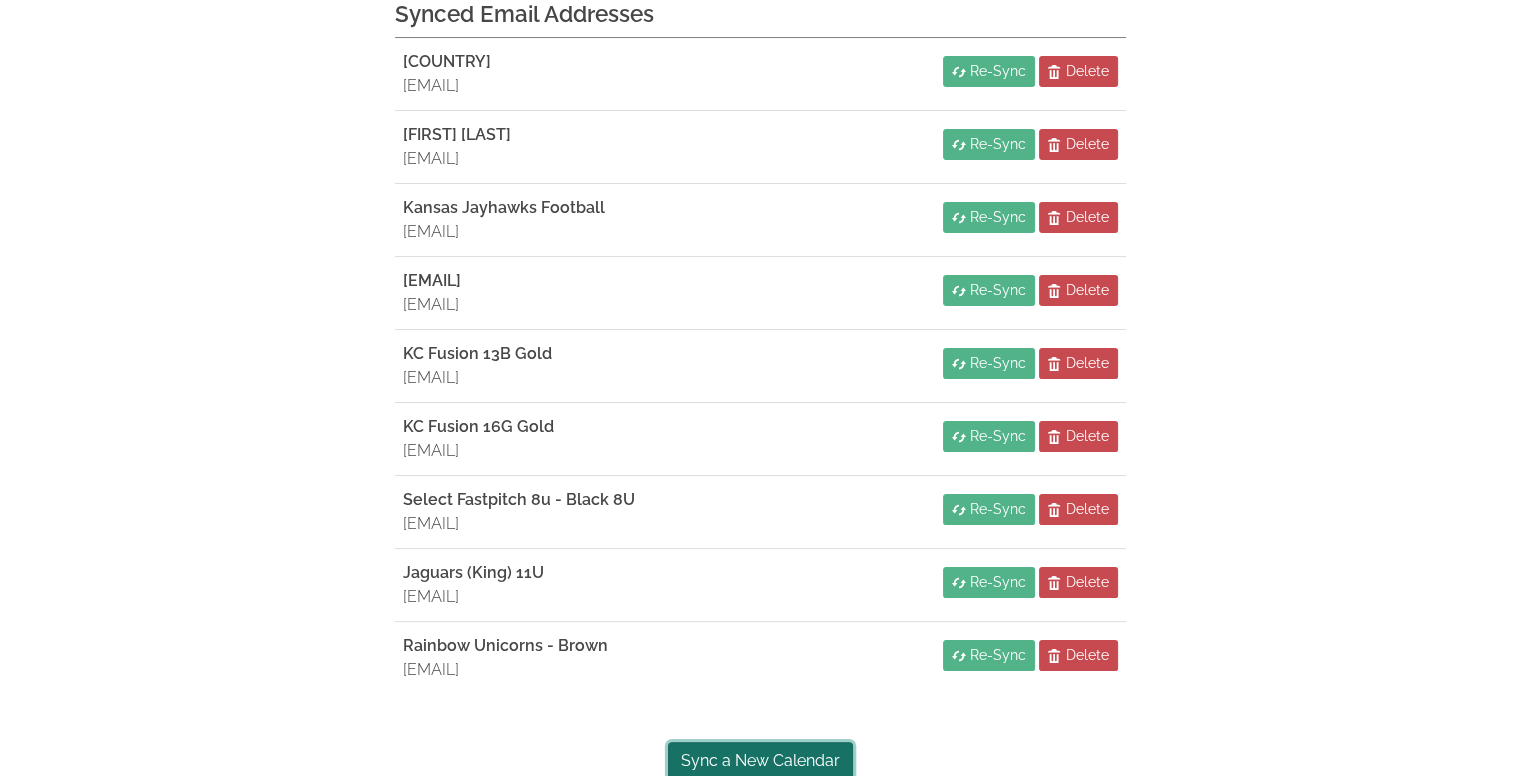 click on "Sync a New Calendar" at bounding box center [760, 761] 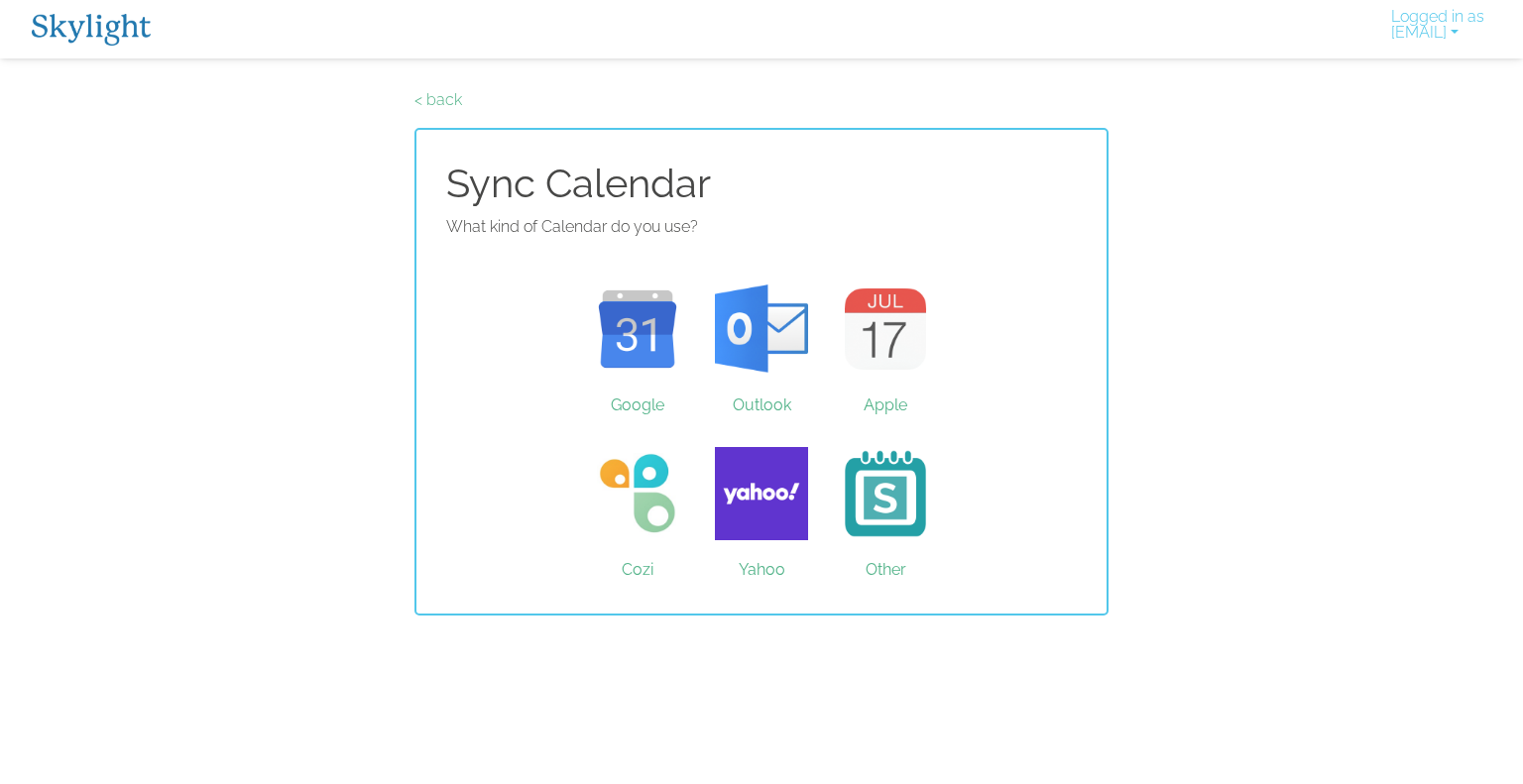 scroll, scrollTop: 0, scrollLeft: 0, axis: both 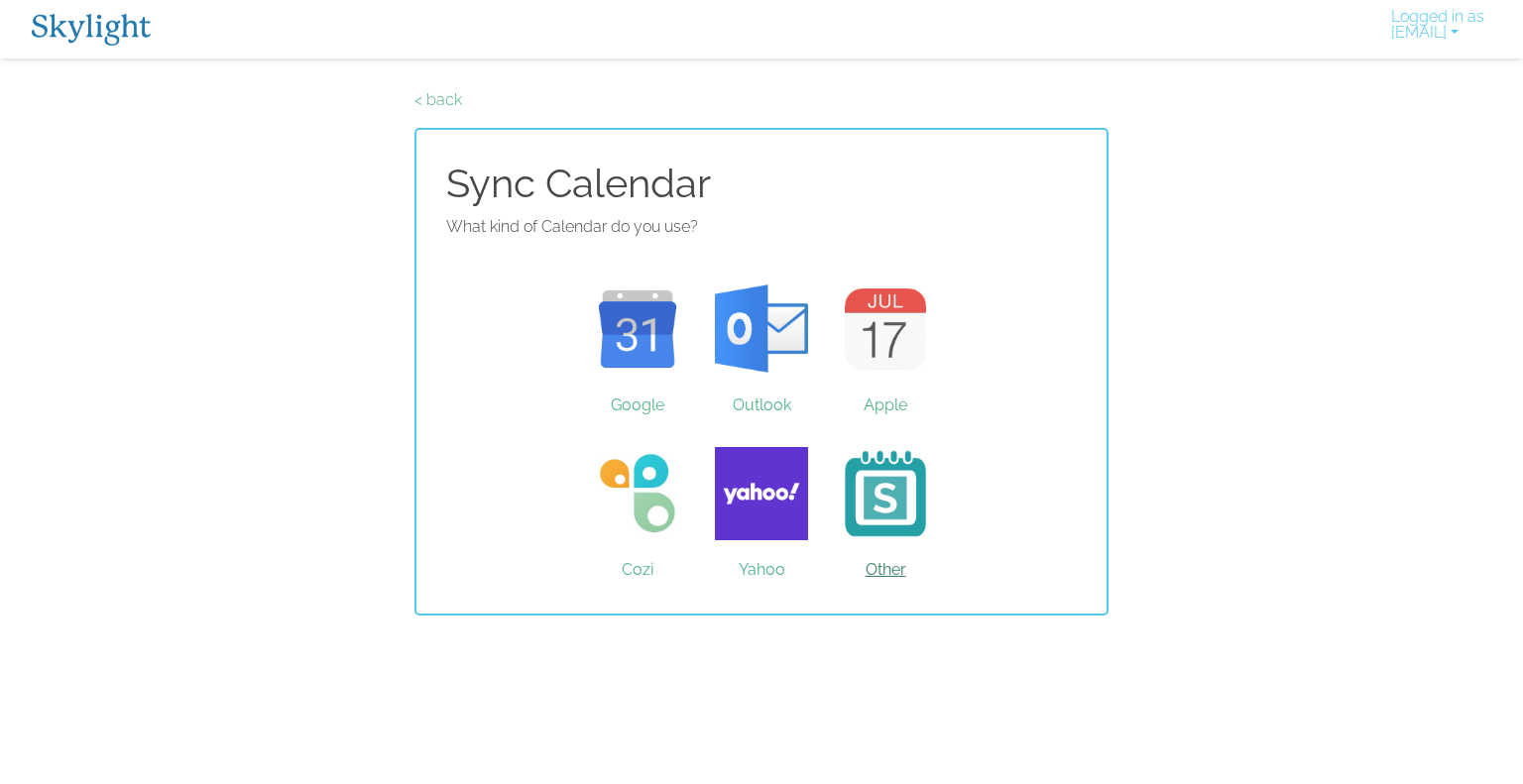 click on "Other" at bounding box center [885, 494] 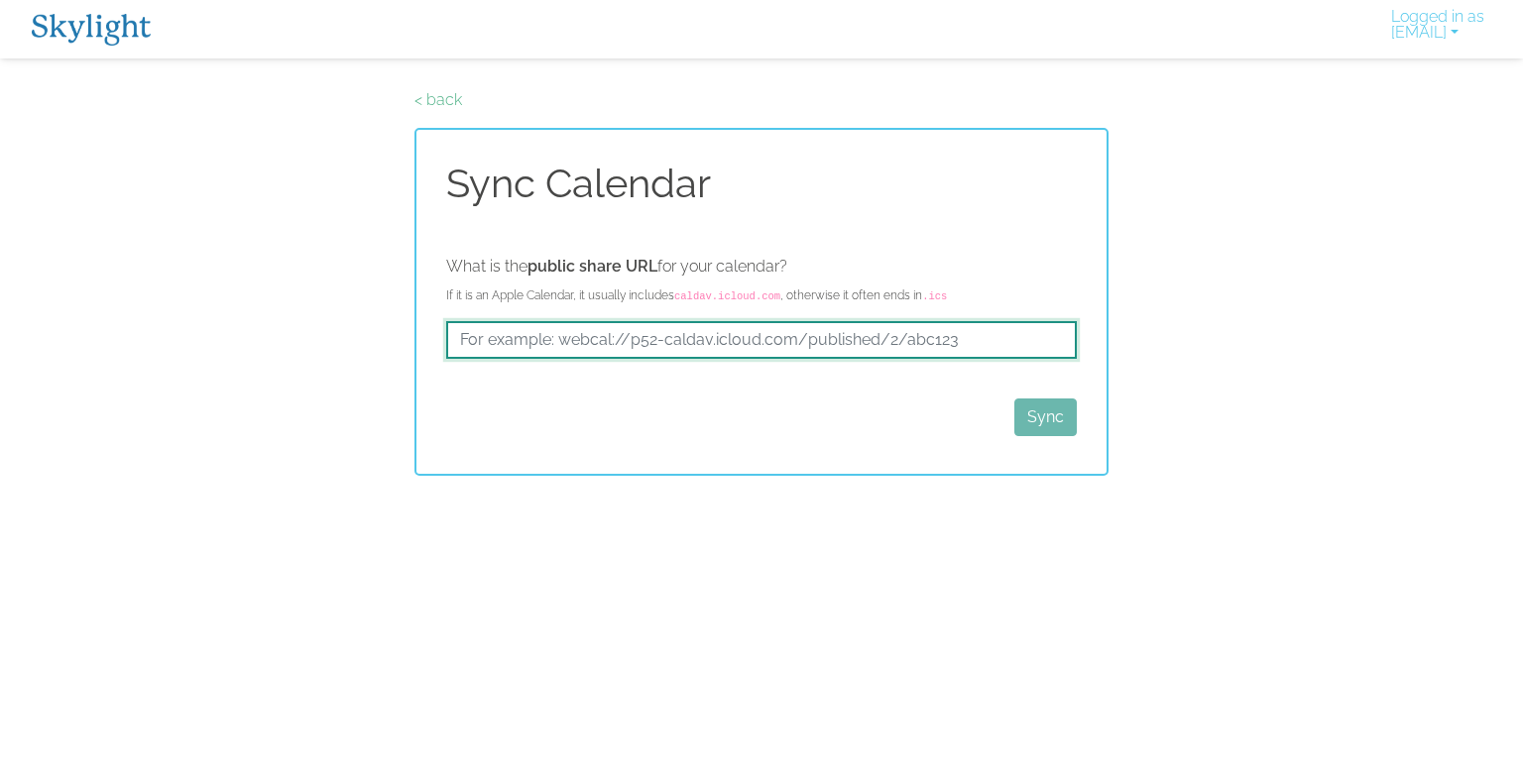 click at bounding box center (762, 340) 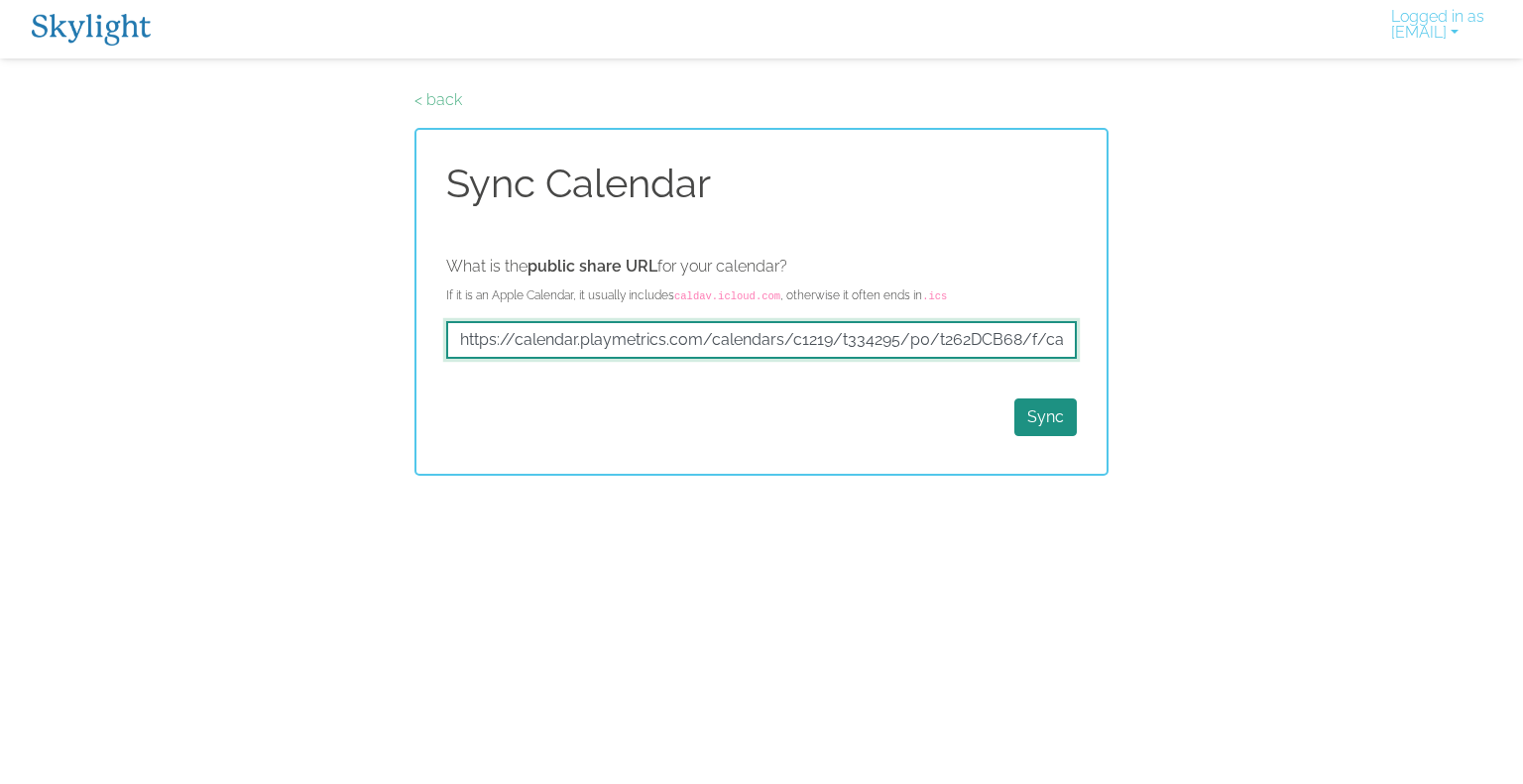 scroll, scrollTop: 0, scrollLeft: 62, axis: horizontal 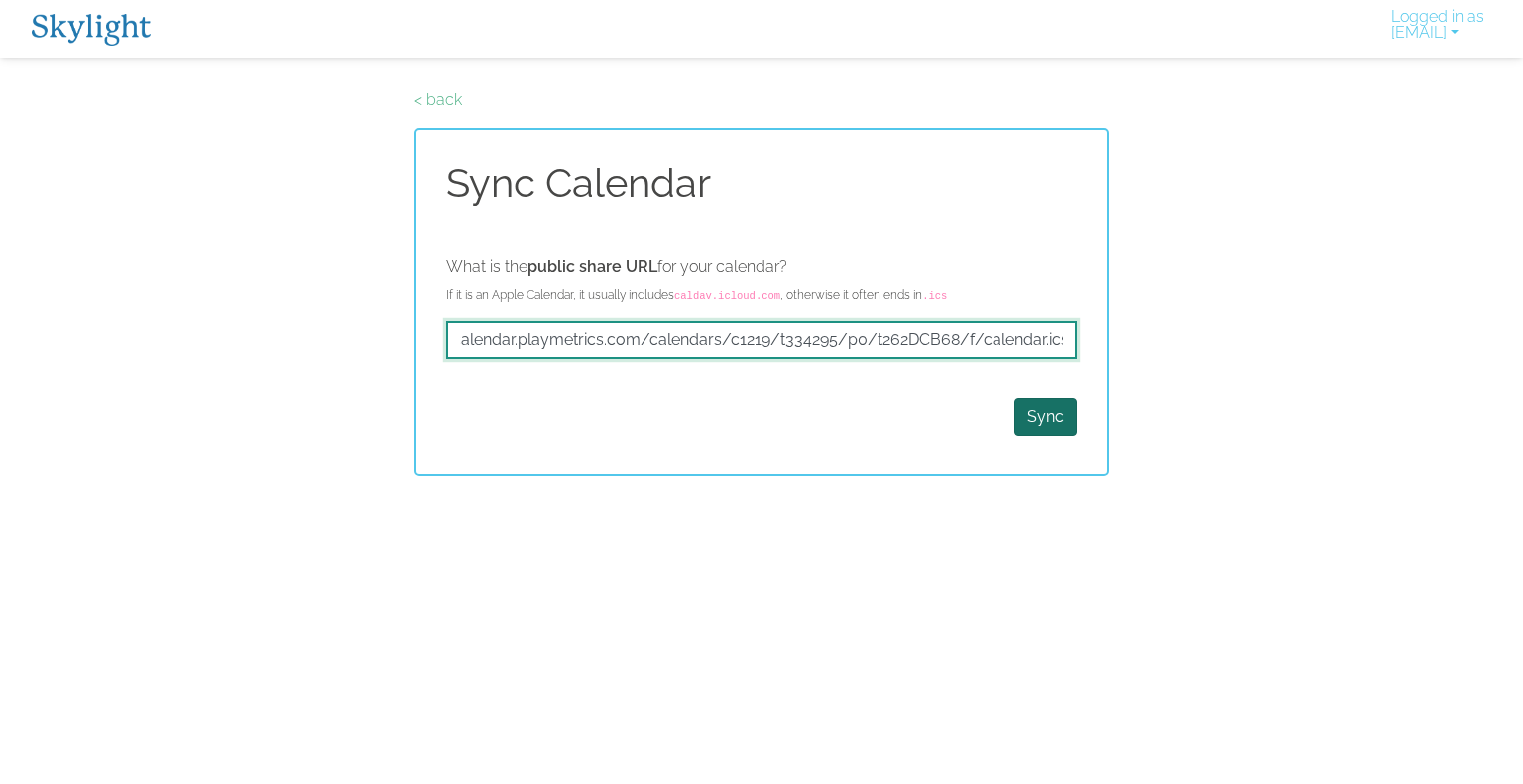type on "https://calendar.playmetrics.com/calendars/c1219/t334295/p0/t262DCB68/f/calendar.ics" 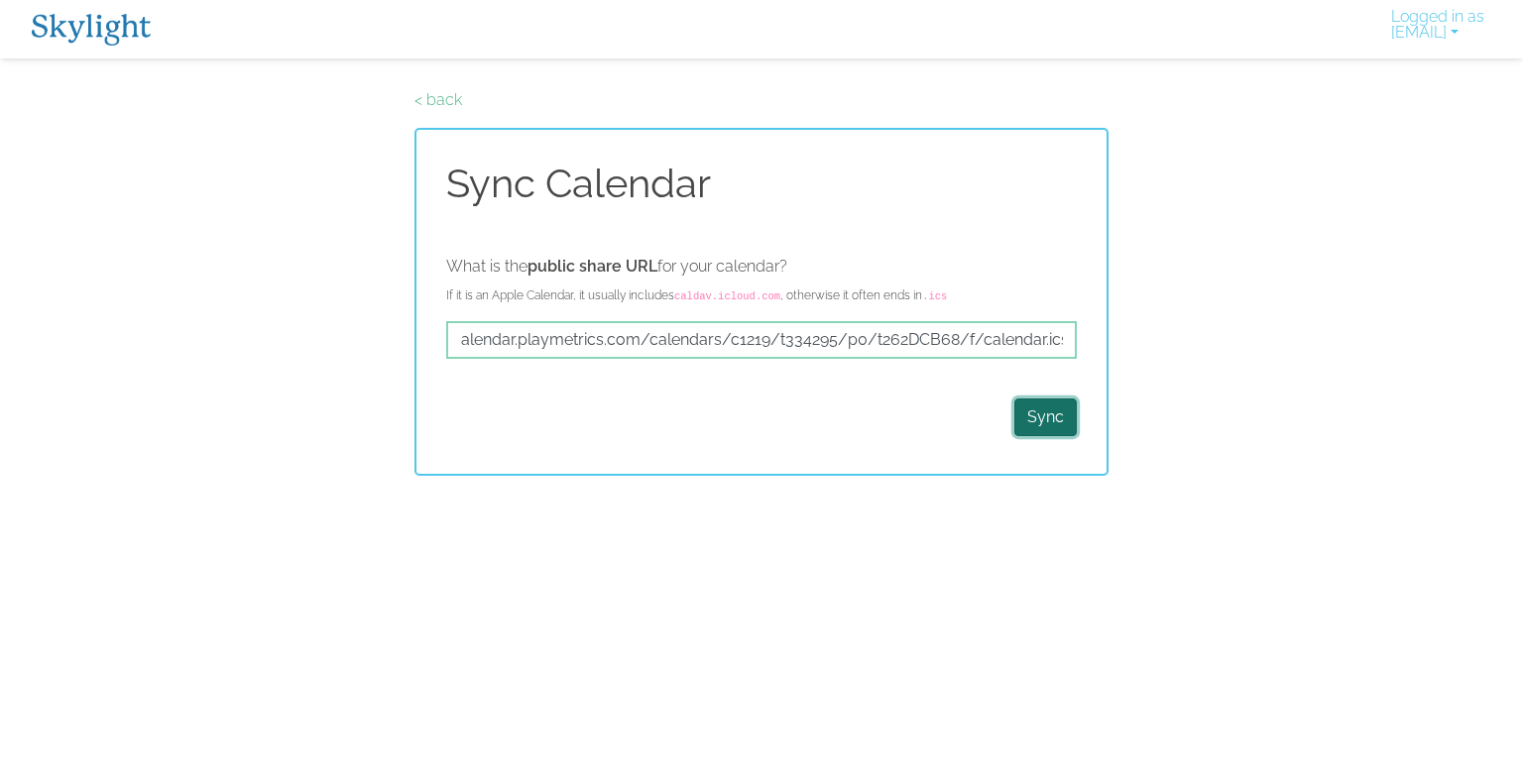 scroll, scrollTop: 0, scrollLeft: 0, axis: both 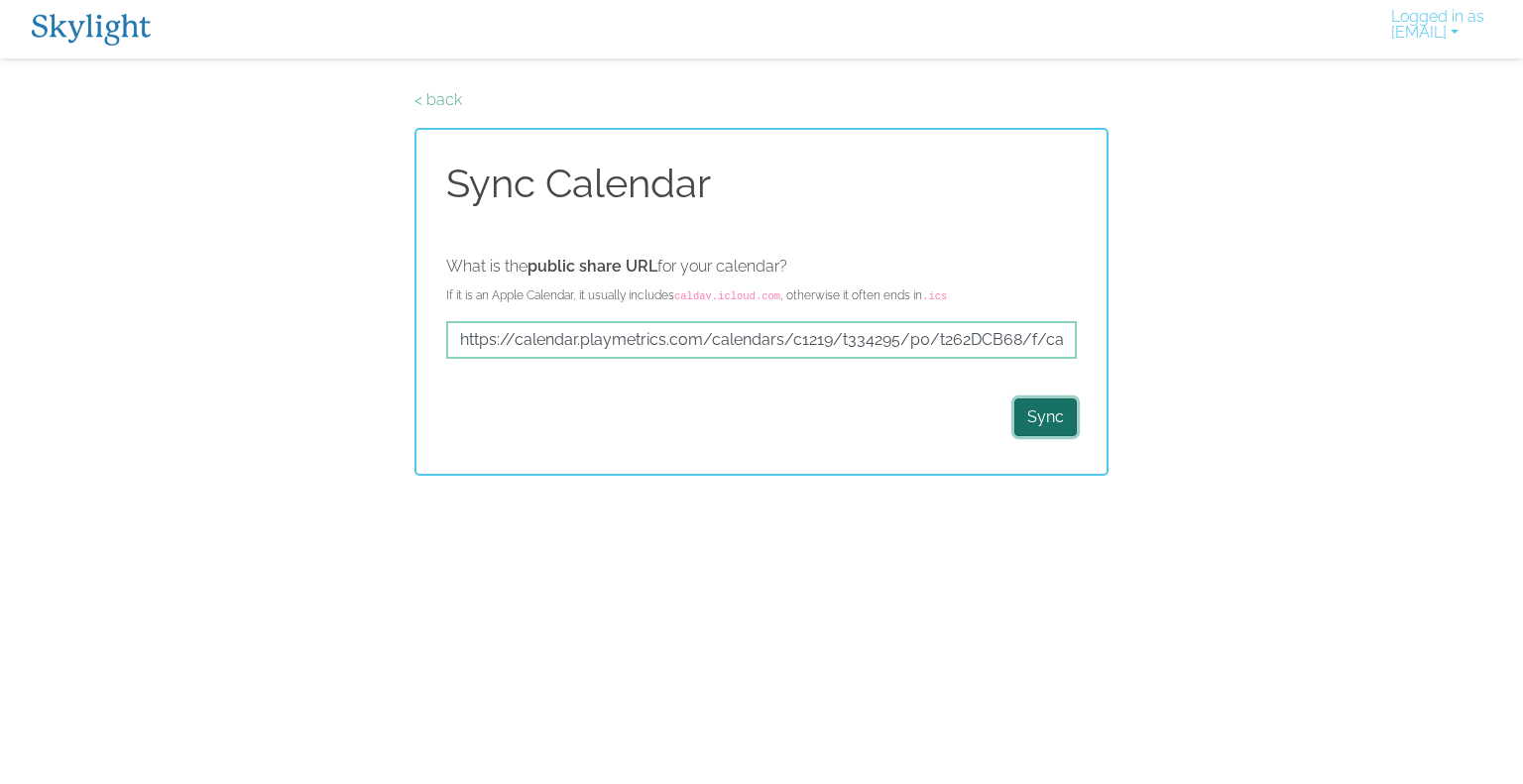 click on "Sync" at bounding box center [1045, 417] 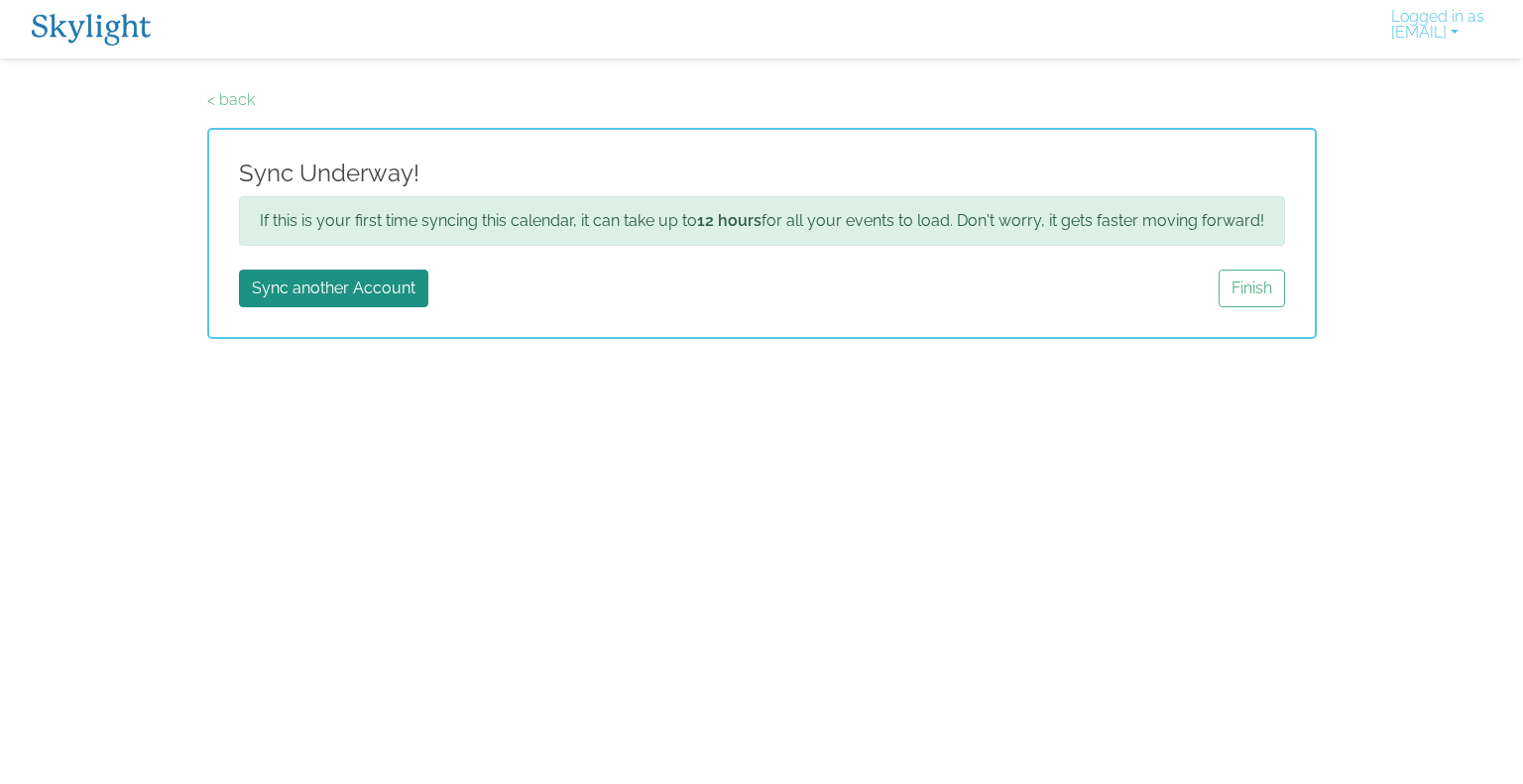 scroll, scrollTop: 0, scrollLeft: 0, axis: both 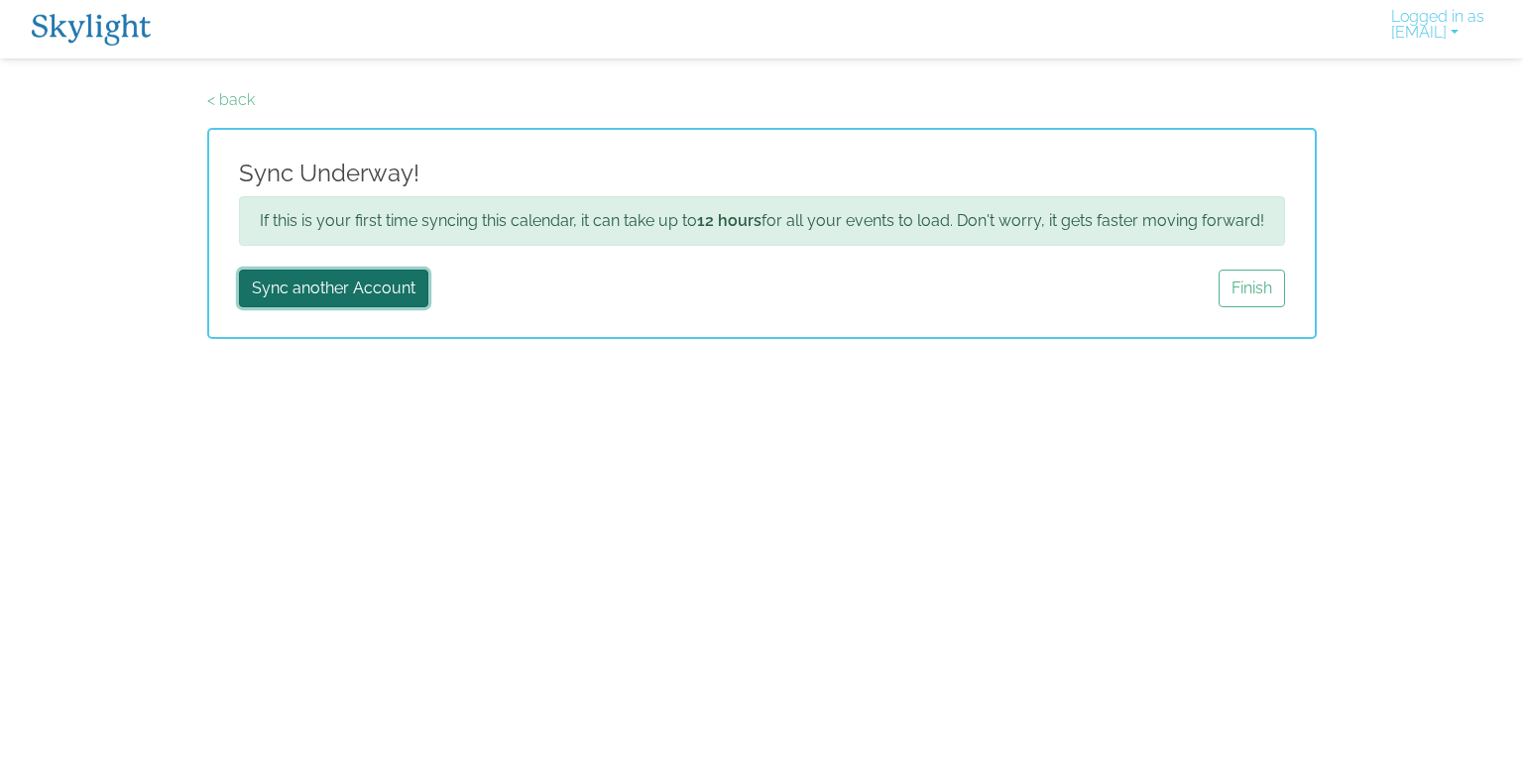 click on "Sync another Account" at bounding box center (333, 288) 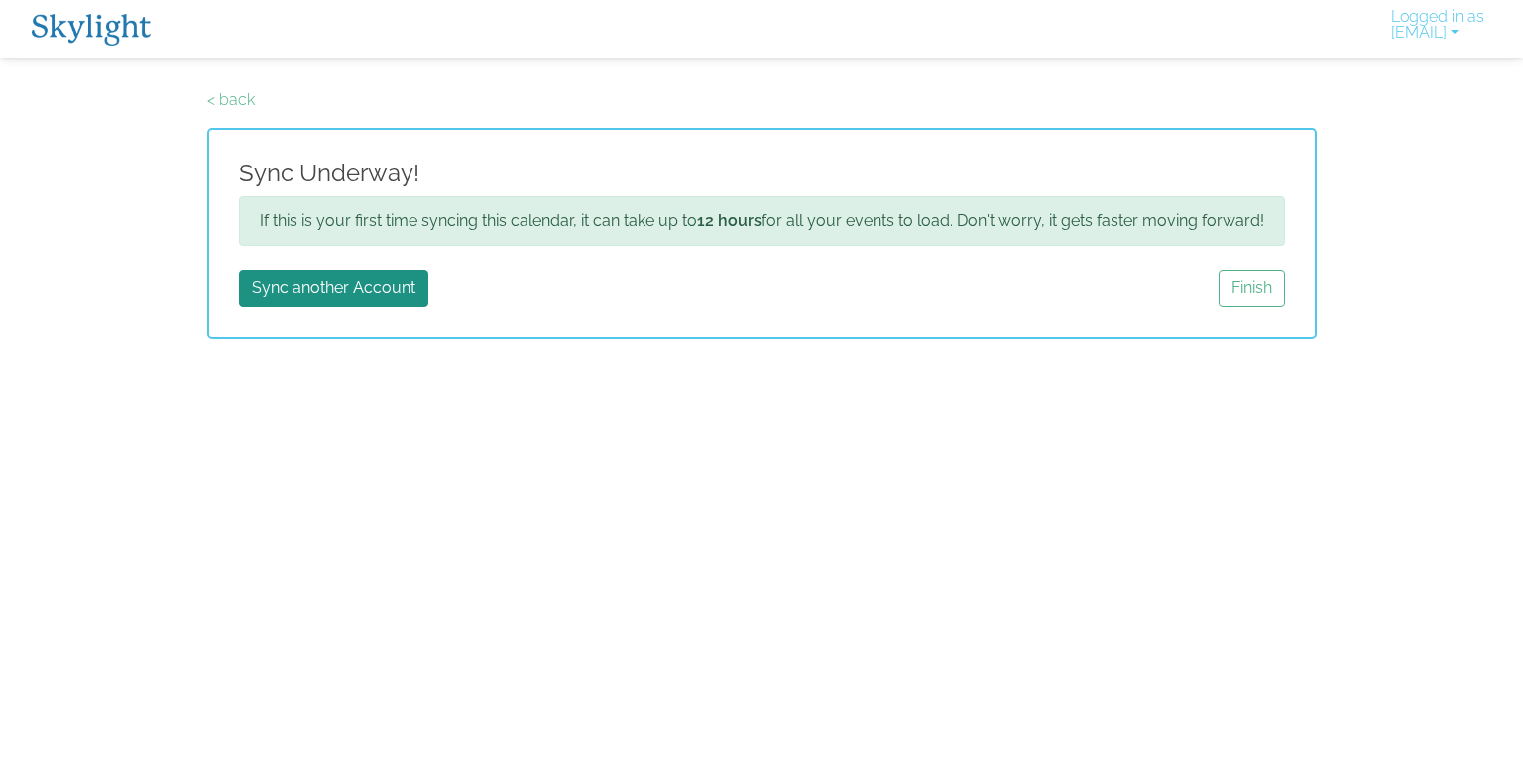 scroll, scrollTop: 0, scrollLeft: 0, axis: both 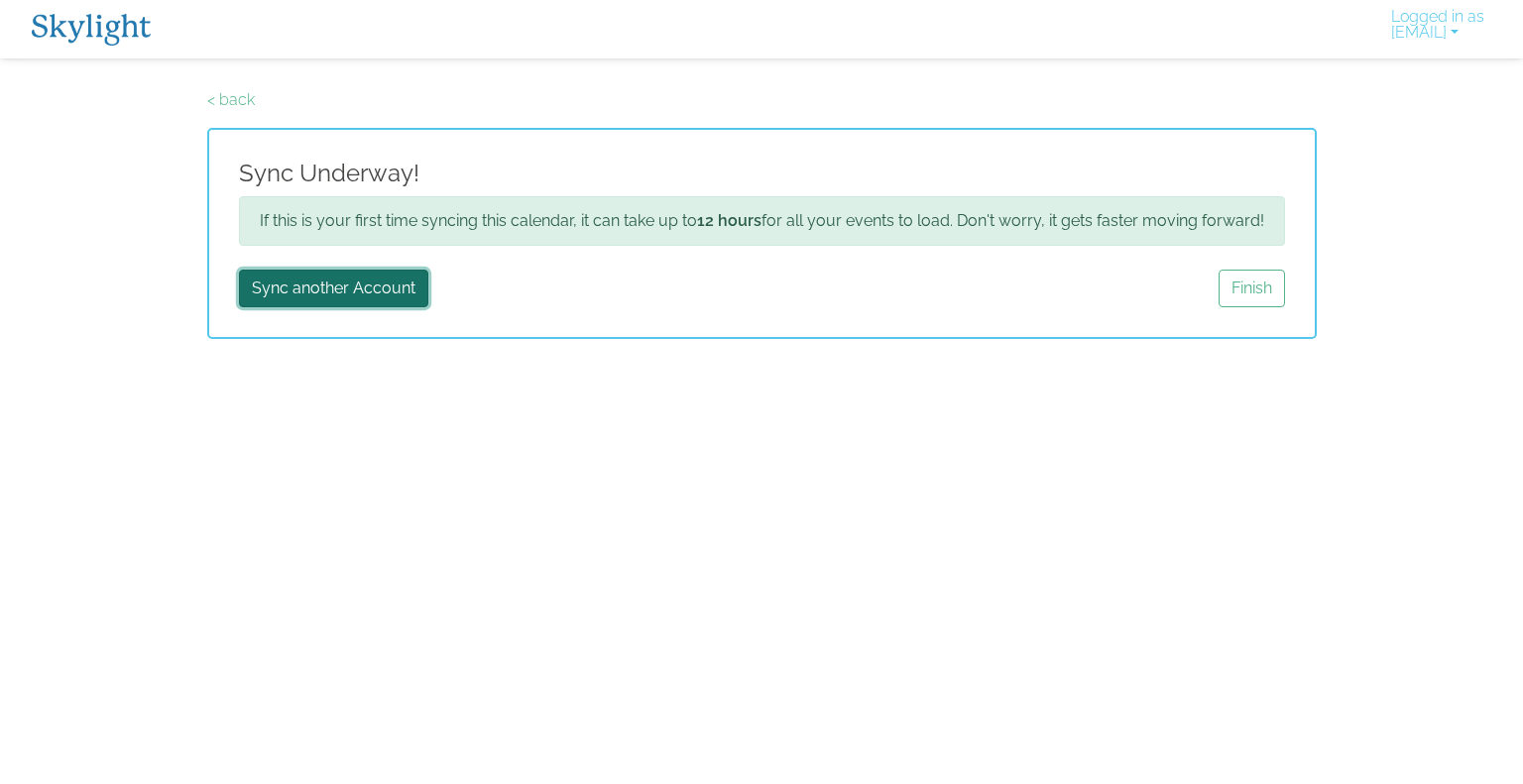 click on "Sync another Account" at bounding box center [333, 288] 